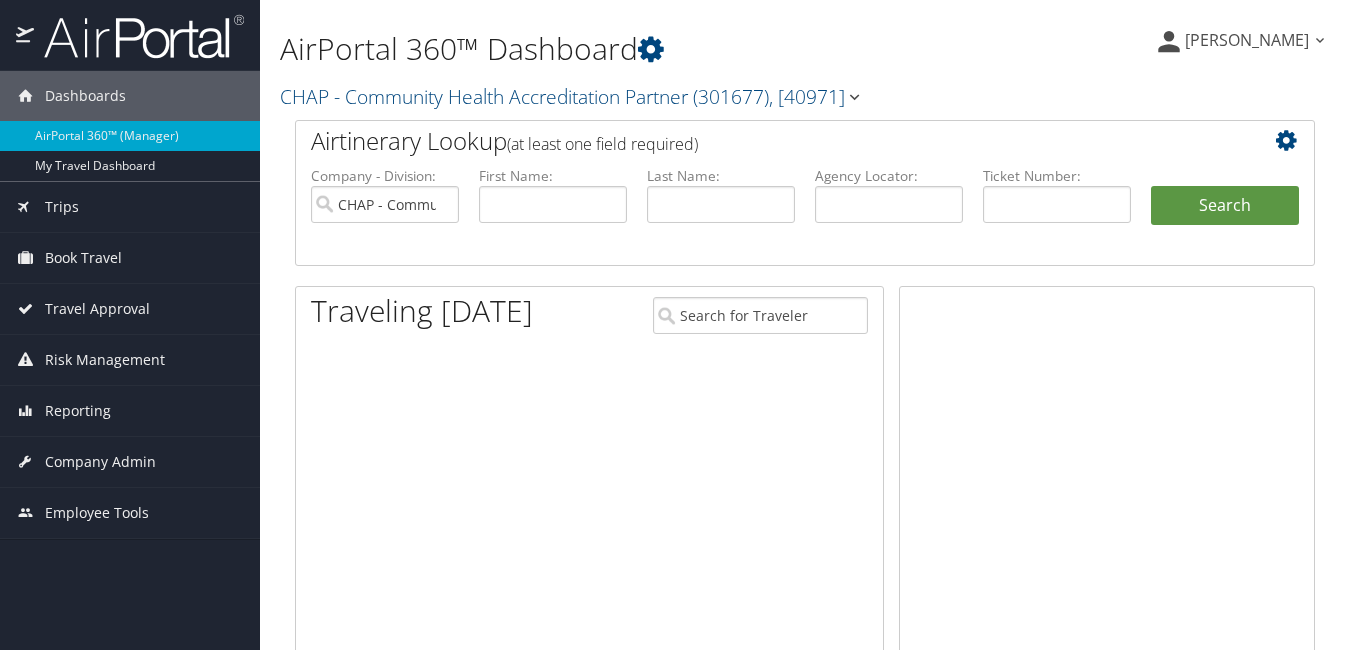scroll, scrollTop: 0, scrollLeft: 0, axis: both 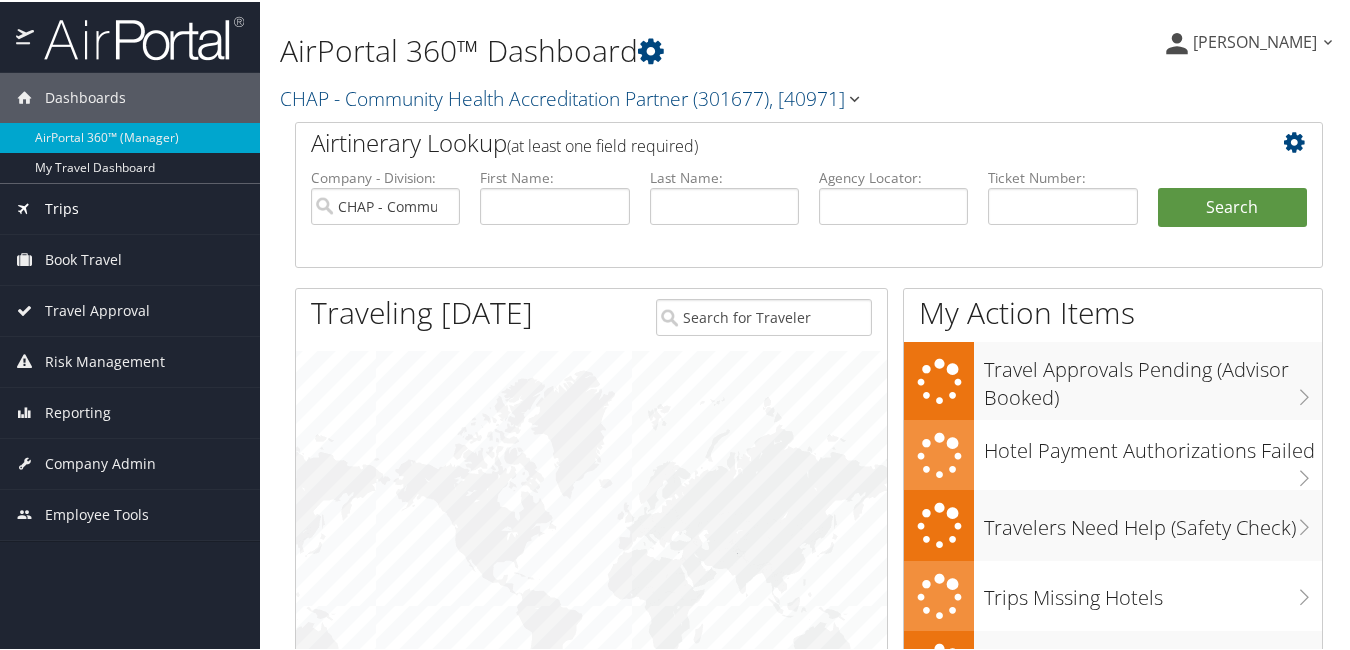 drag, startPoint x: 61, startPoint y: 199, endPoint x: 90, endPoint y: 208, distance: 30.364452 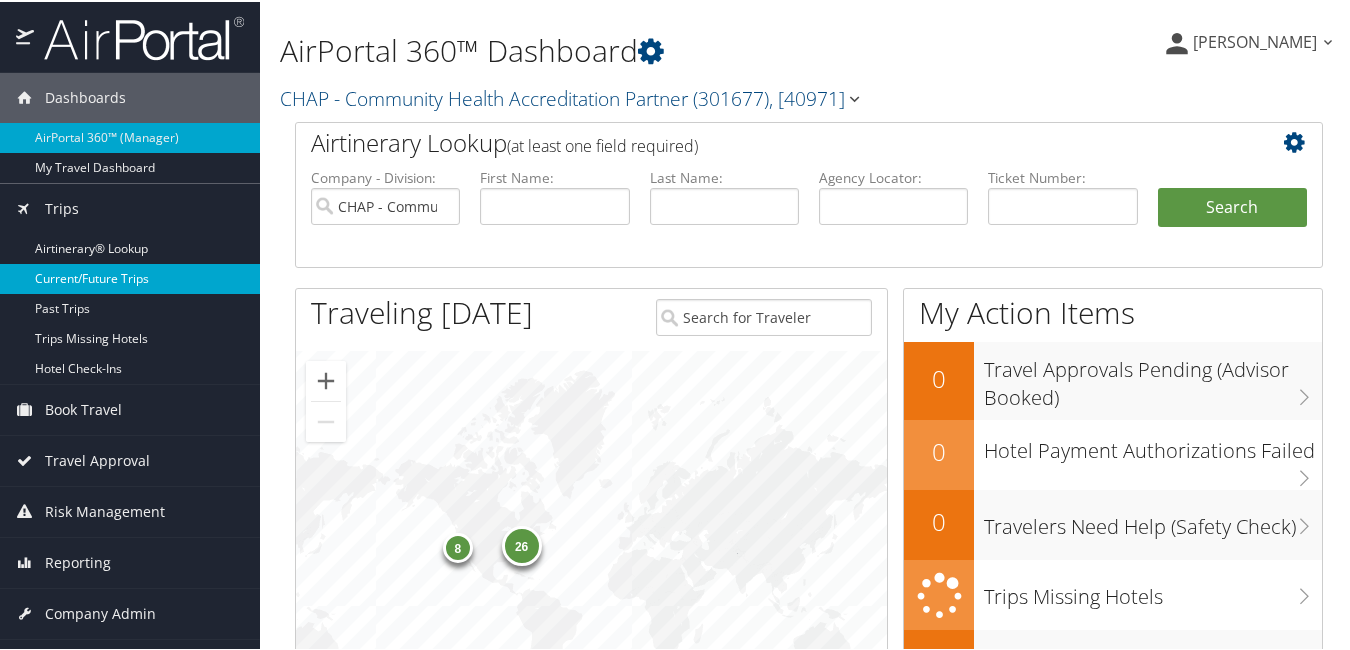 click on "Current/Future Trips" at bounding box center (130, 277) 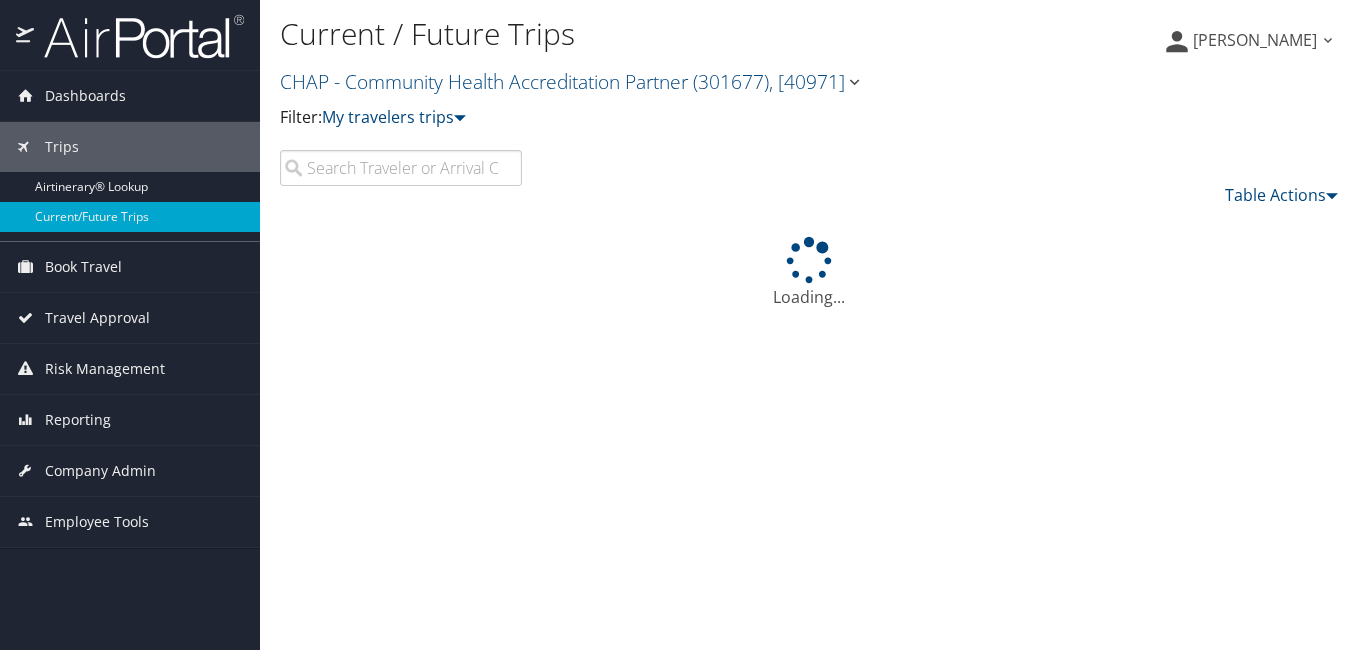 scroll, scrollTop: 0, scrollLeft: 0, axis: both 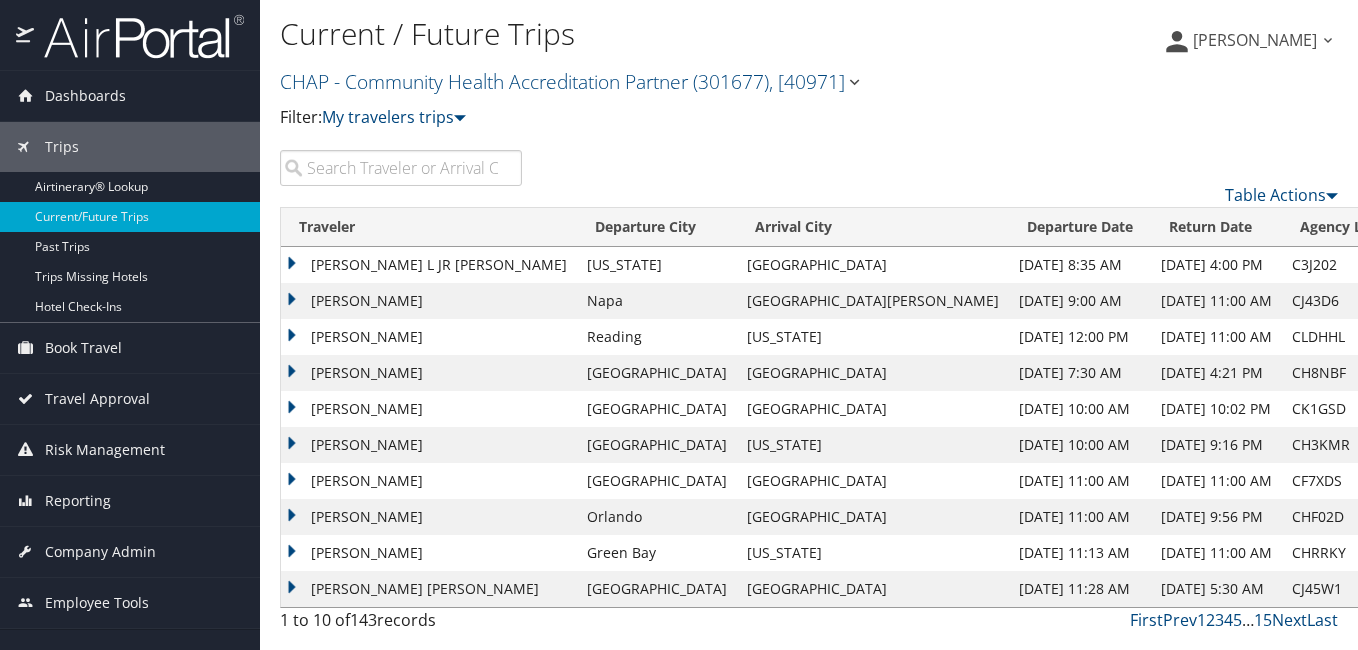 click at bounding box center [401, 168] 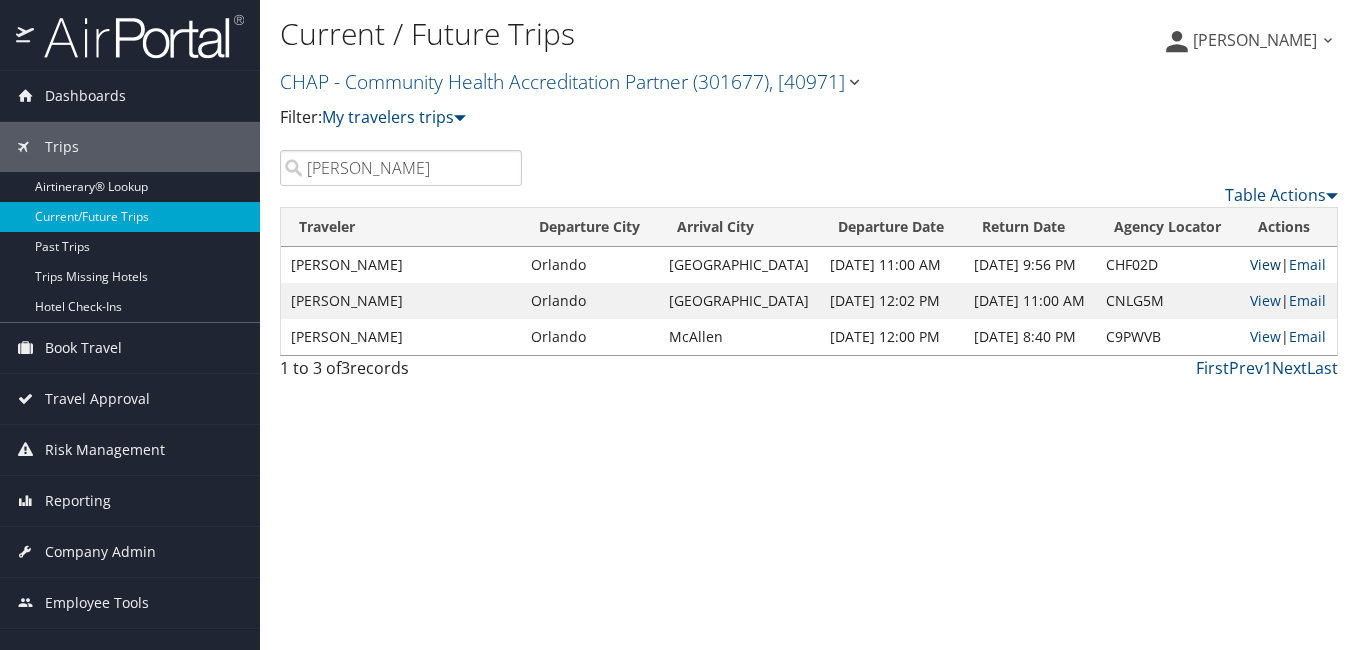 type on "[PERSON_NAME]" 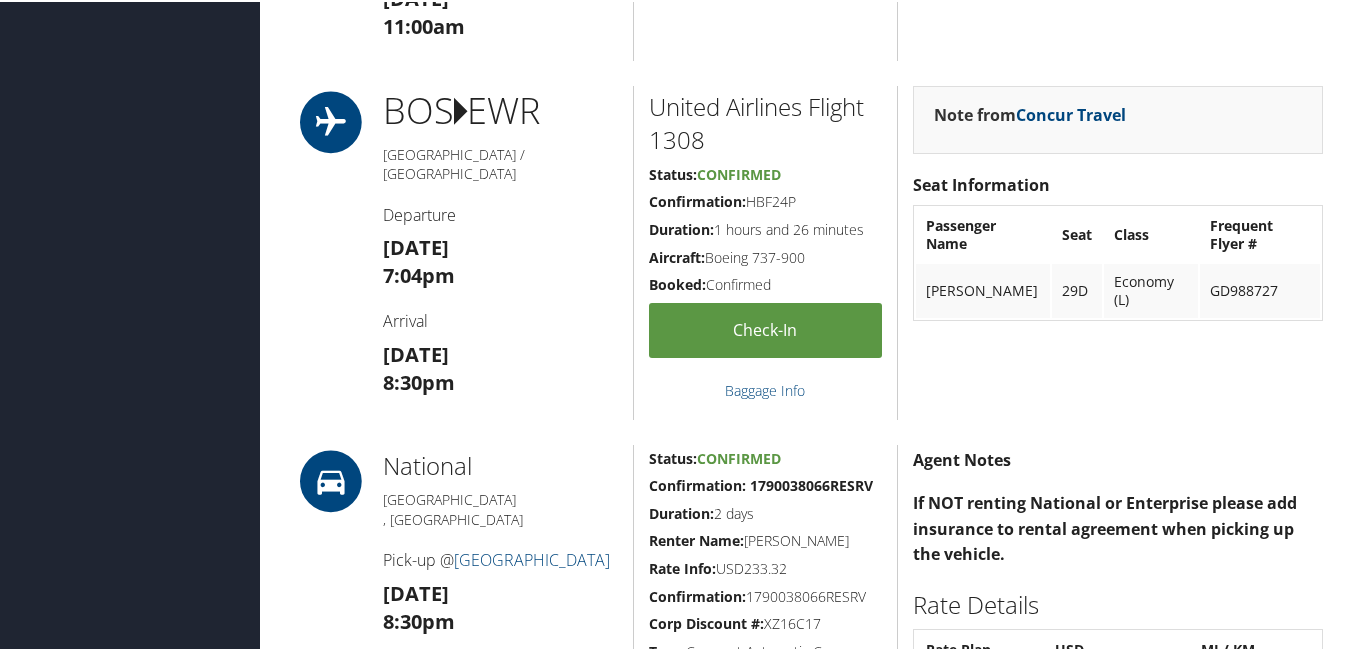 scroll, scrollTop: 1700, scrollLeft: 0, axis: vertical 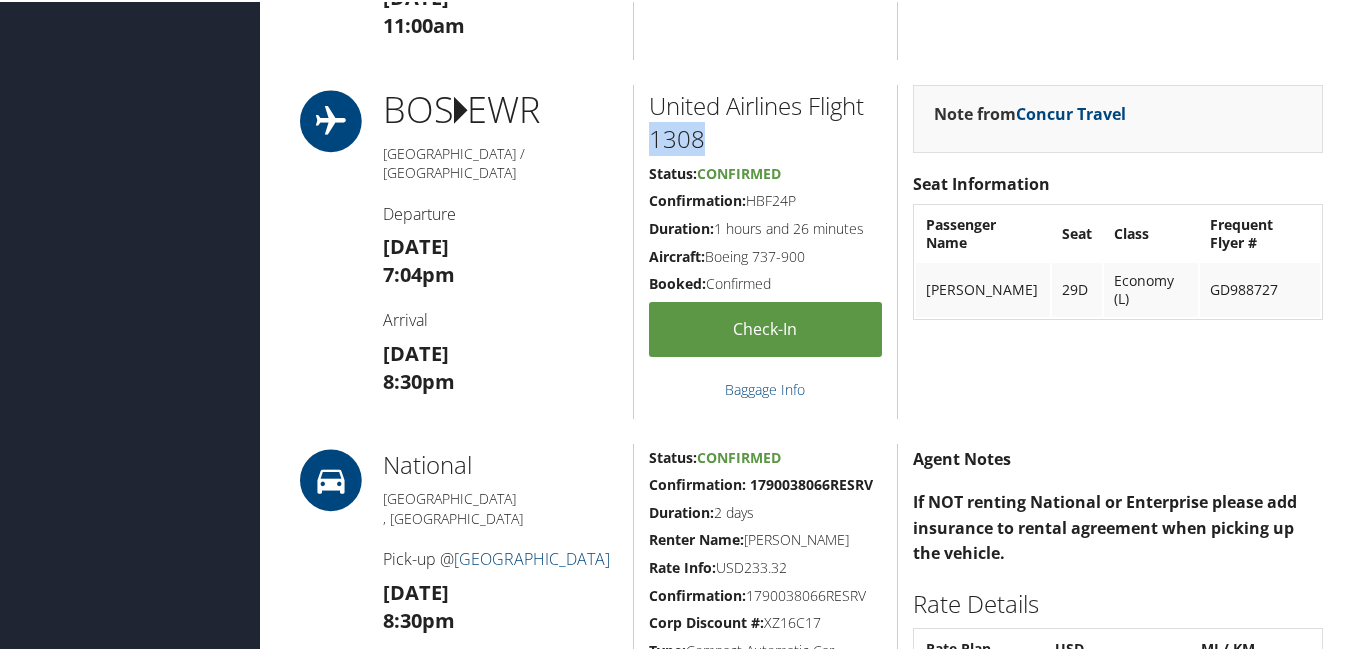 drag, startPoint x: 706, startPoint y: 146, endPoint x: 637, endPoint y: 144, distance: 69.02898 